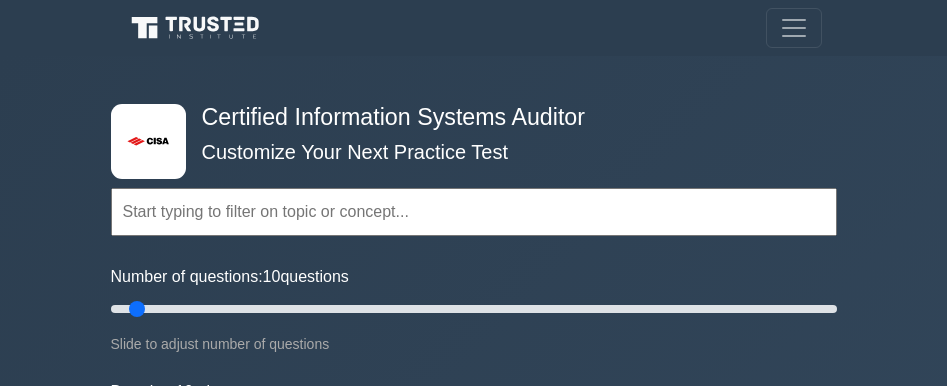 scroll, scrollTop: 133, scrollLeft: 0, axis: vertical 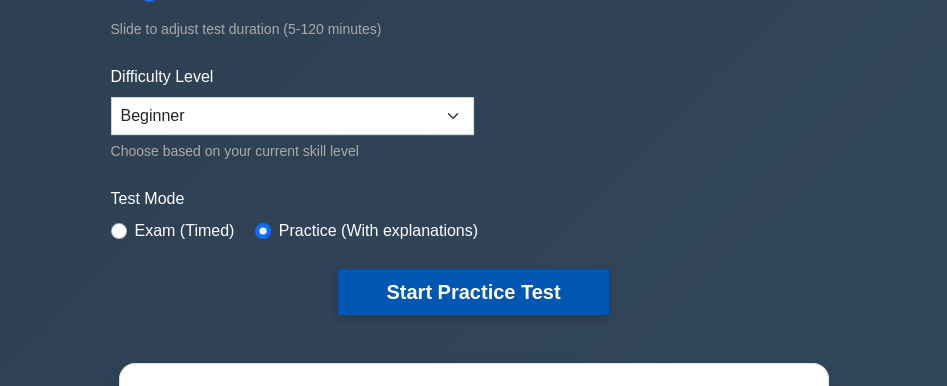 click on "Start Practice Test" at bounding box center (473, 292) 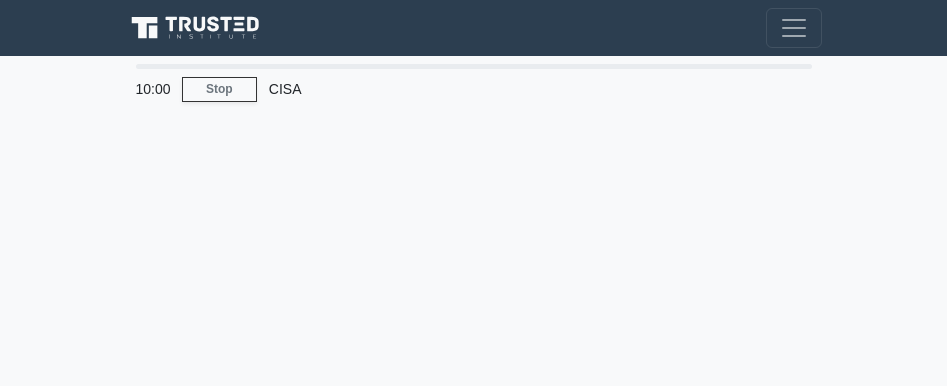 scroll, scrollTop: 0, scrollLeft: 0, axis: both 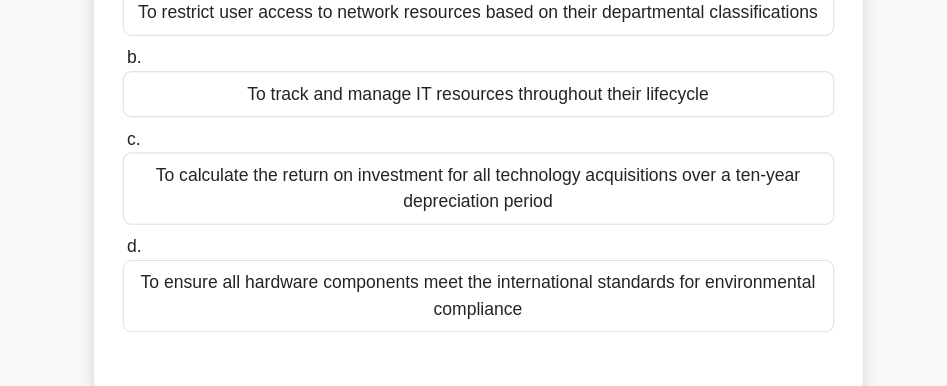click on "To track and manage IT resources throughout their lifecycle" at bounding box center (474, 120) 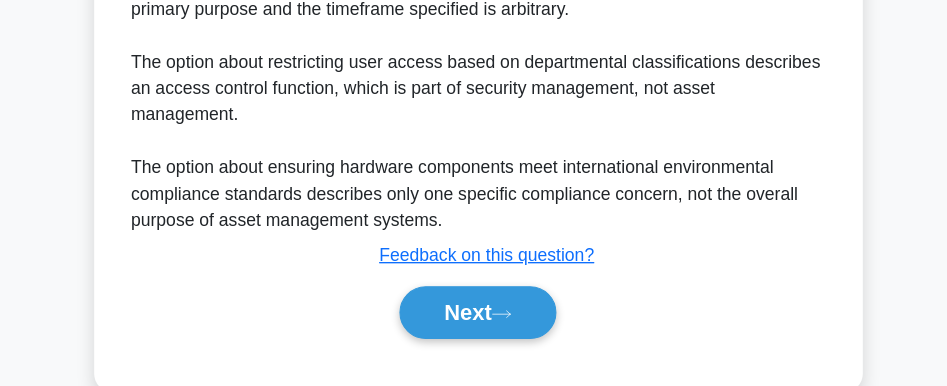 scroll, scrollTop: 831, scrollLeft: 0, axis: vertical 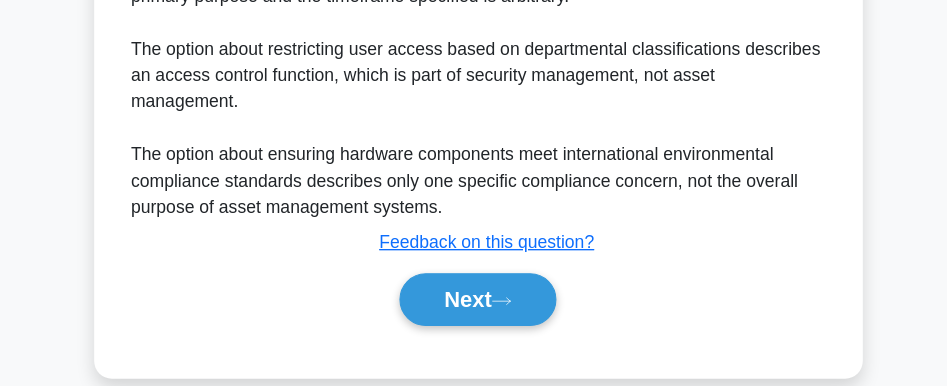 click on "Next" at bounding box center (473, 307) 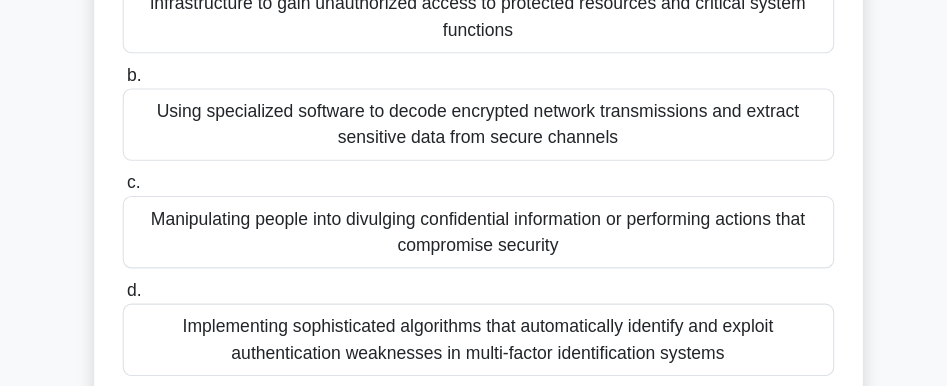 scroll, scrollTop: 206, scrollLeft: 0, axis: vertical 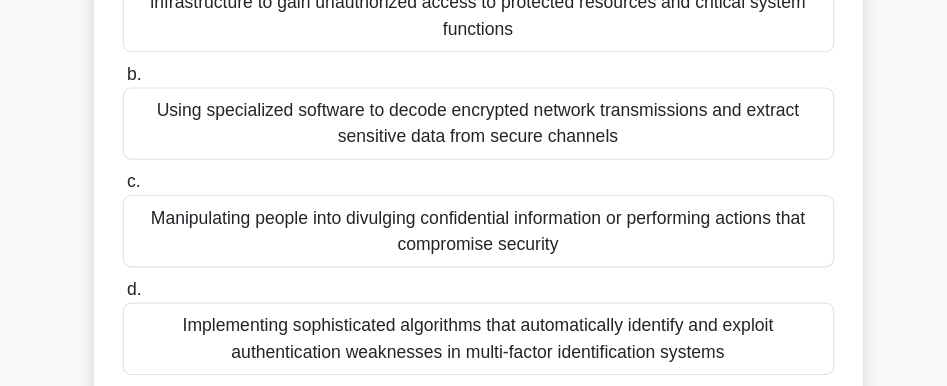 click on "Manipulating people into divulging confidential information or performing actions that compromise security" at bounding box center (474, 245) 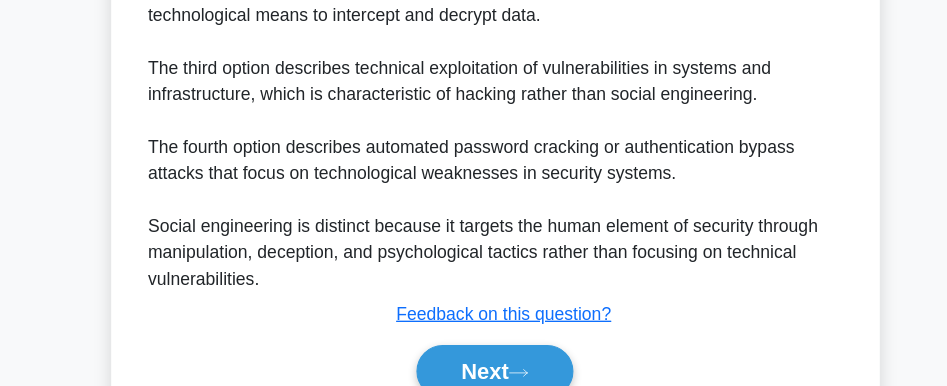 scroll, scrollTop: 822, scrollLeft: 0, axis: vertical 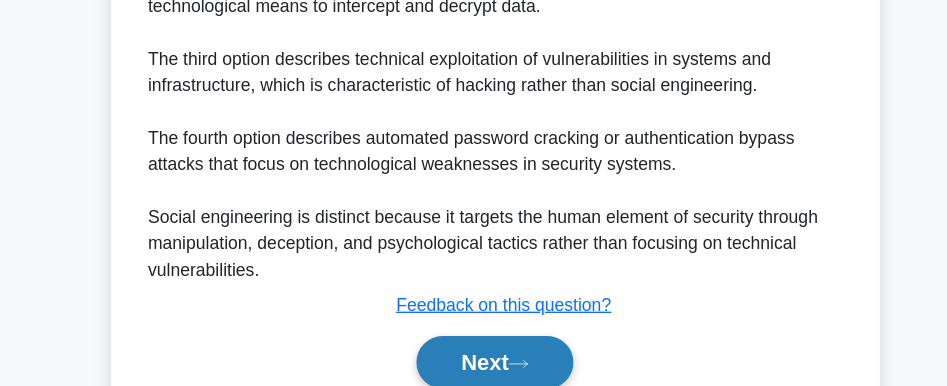 click on "Next" at bounding box center [473, 364] 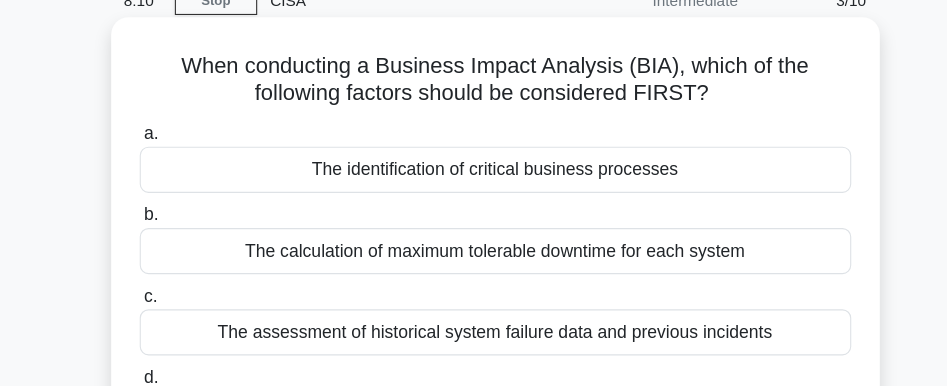 scroll, scrollTop: 87, scrollLeft: 0, axis: vertical 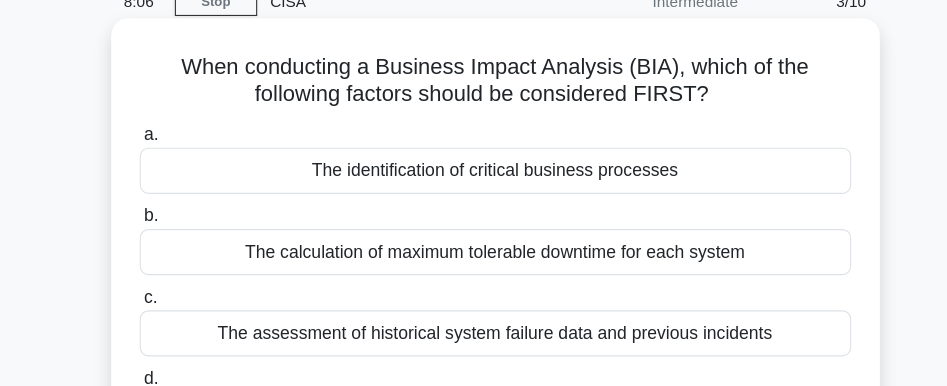 click on "The calculation of maximum tolerable downtime for each system" at bounding box center [474, 230] 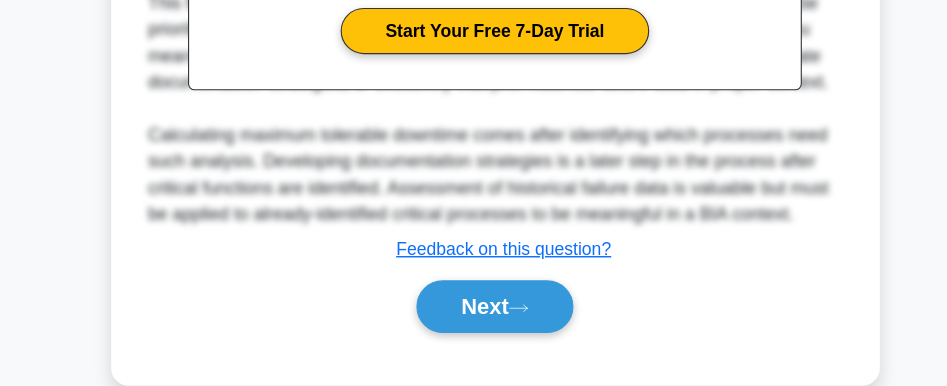 scroll, scrollTop: 686, scrollLeft: 0, axis: vertical 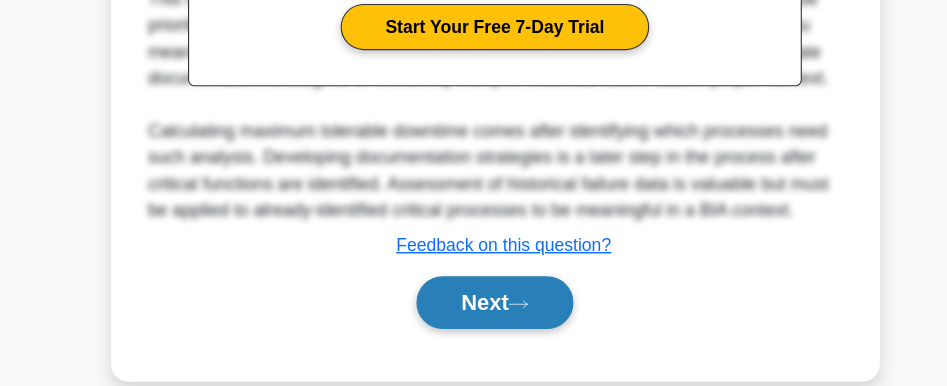 click on "Next" at bounding box center [473, 310] 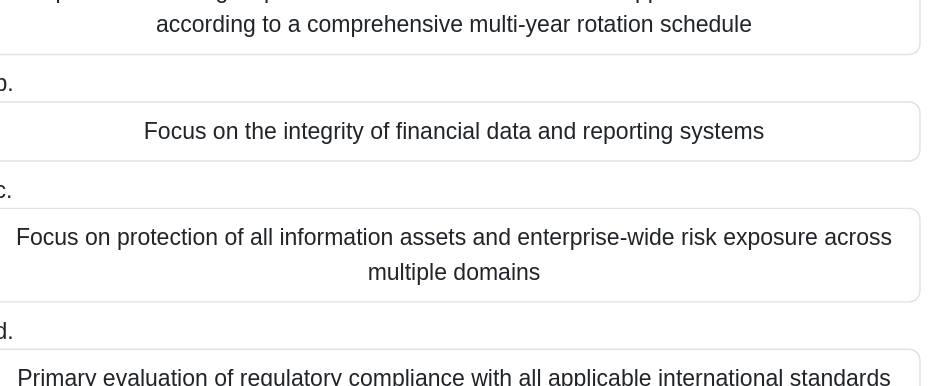 scroll, scrollTop: 178, scrollLeft: 0, axis: vertical 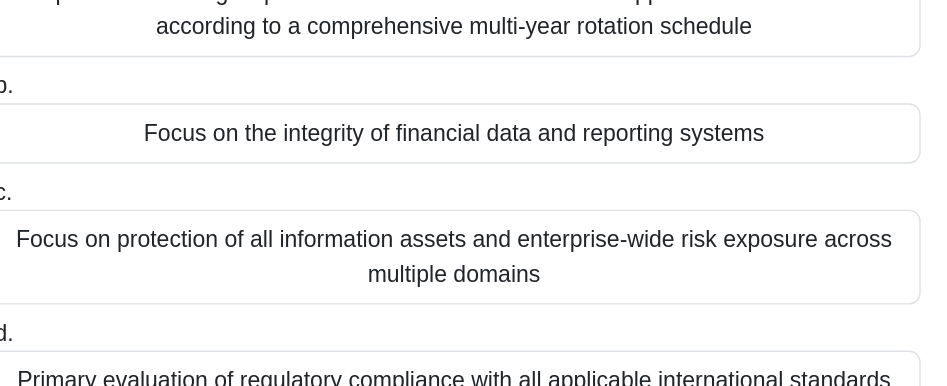 click on "Focus on the integrity of financial data and reporting systems" at bounding box center [474, 163] 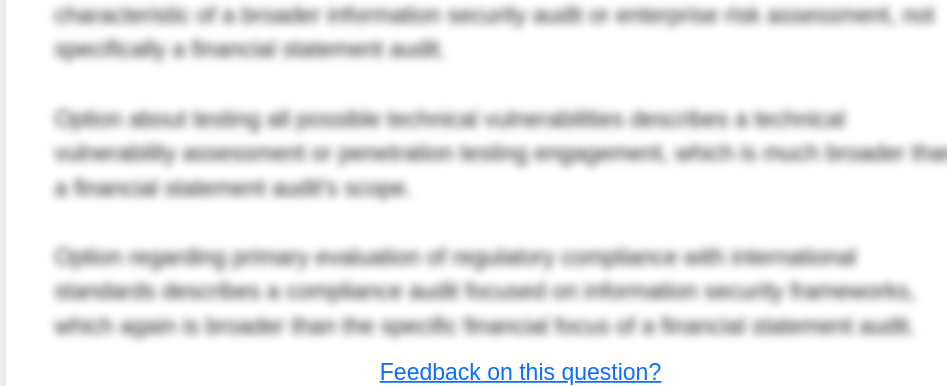 scroll, scrollTop: 927, scrollLeft: 0, axis: vertical 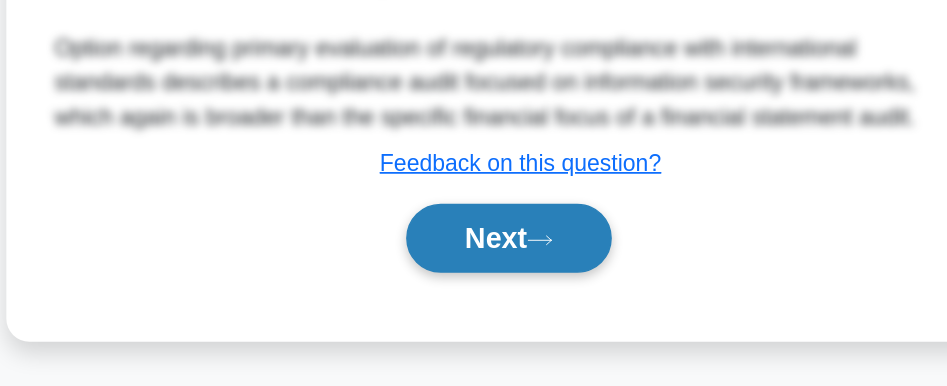 click on "Next" at bounding box center (473, 283) 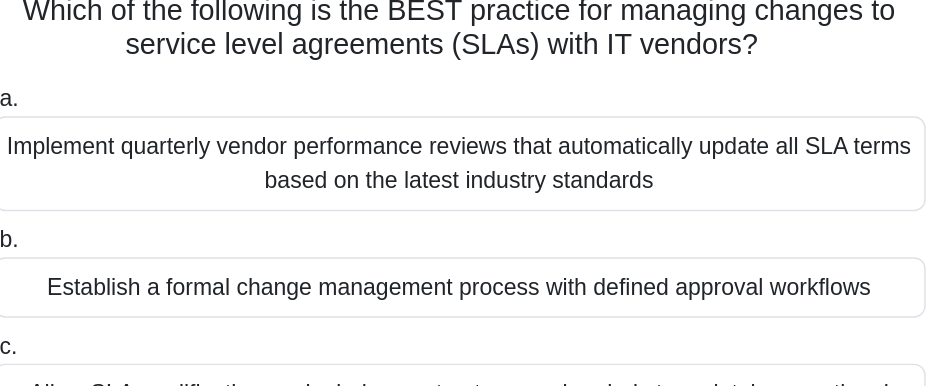scroll, scrollTop: 114, scrollLeft: 0, axis: vertical 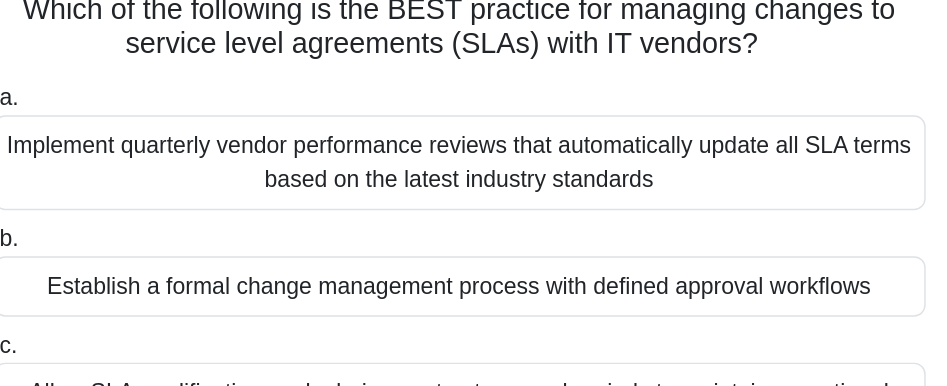 click on "Implement quarterly vendor performance reviews that automatically update all SLA terms based on the latest industry standards" at bounding box center (474, 141) 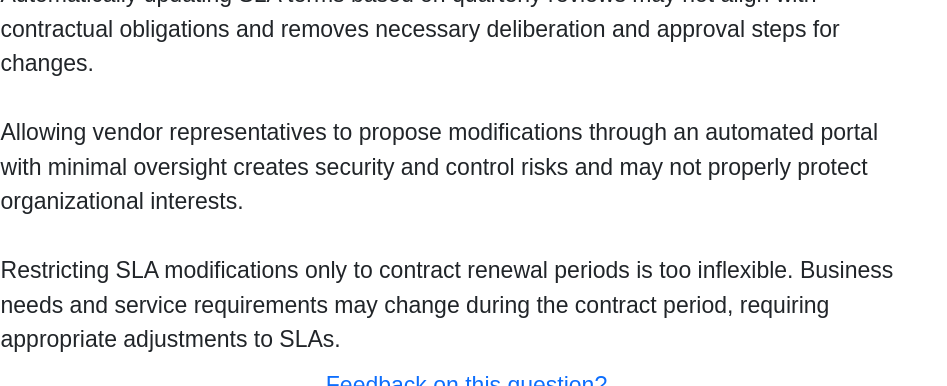 scroll, scrollTop: 881, scrollLeft: 0, axis: vertical 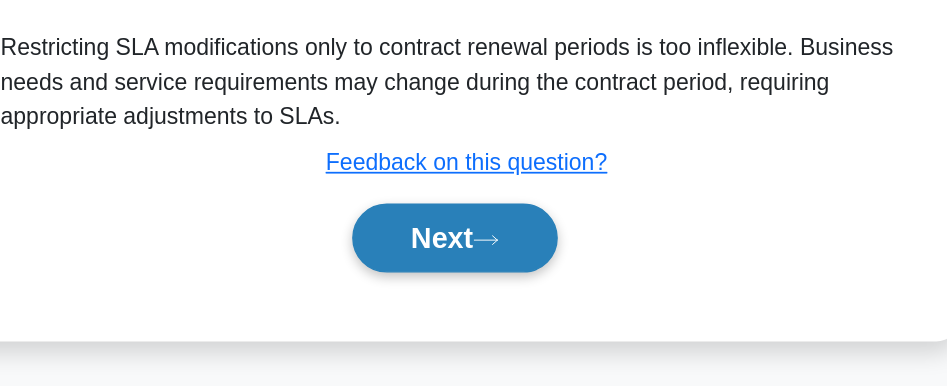 click on "Next" at bounding box center [473, 283] 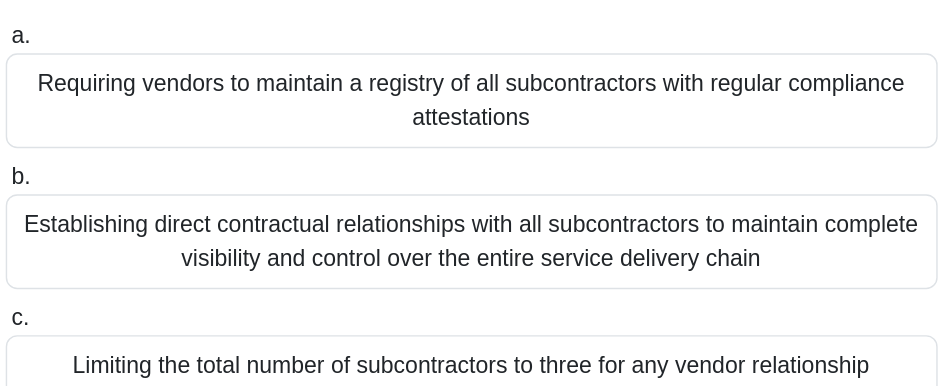 scroll, scrollTop: 184, scrollLeft: 0, axis: vertical 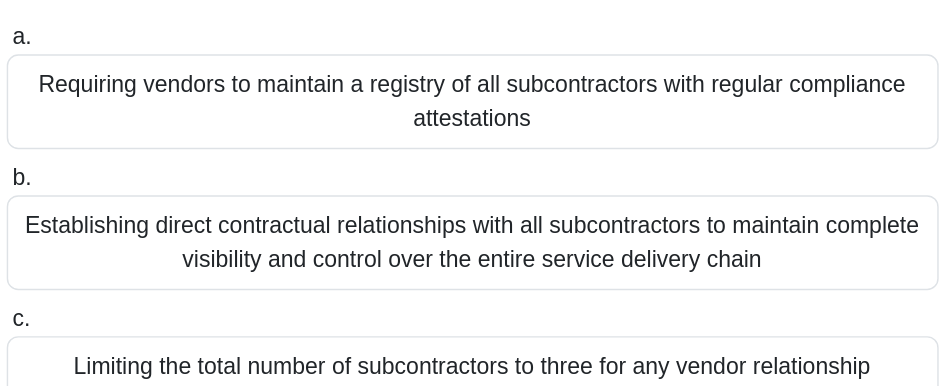 click on "Requiring vendors to maintain a registry of all subcontractors with regular compliance attestations" at bounding box center [474, 71] 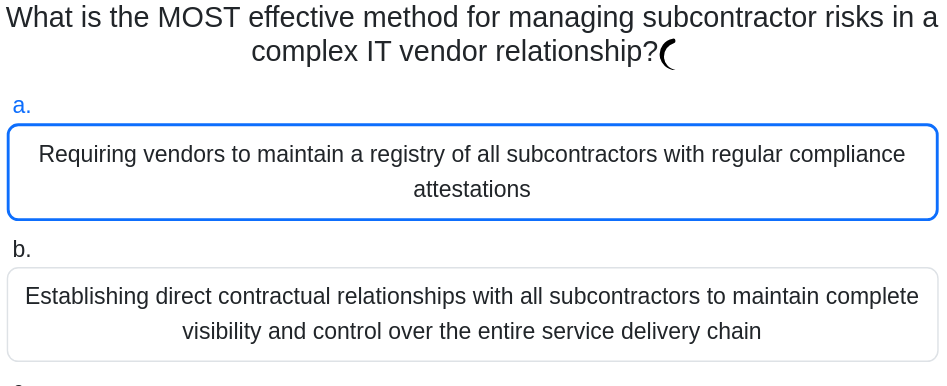 scroll, scrollTop: 136, scrollLeft: 0, axis: vertical 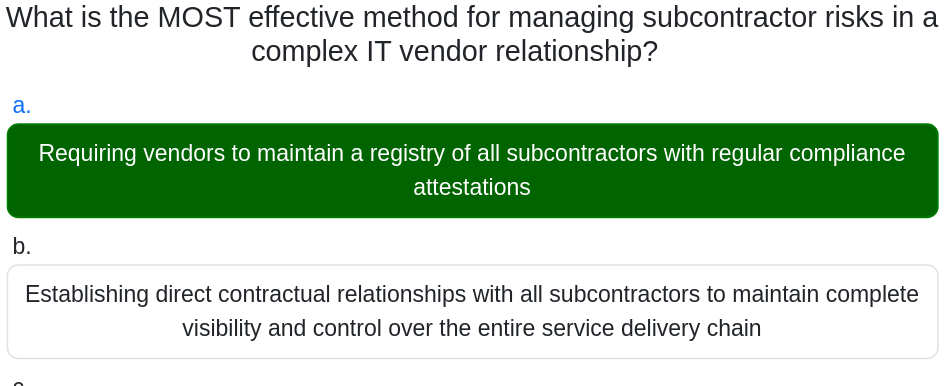 click on "Requiring vendors to maintain a registry of all subcontractors with regular compliance attestations" at bounding box center (474, 119) 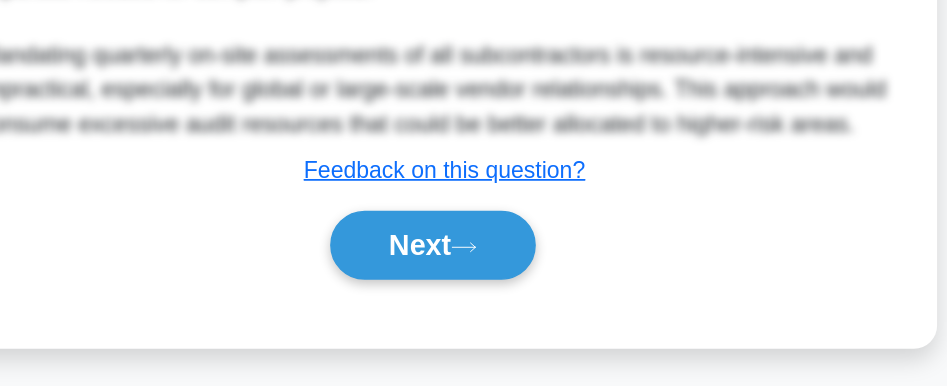 scroll, scrollTop: 927, scrollLeft: 0, axis: vertical 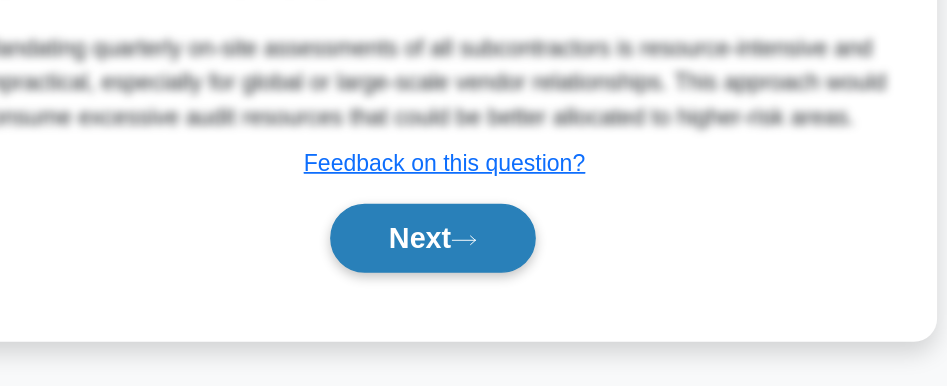 click 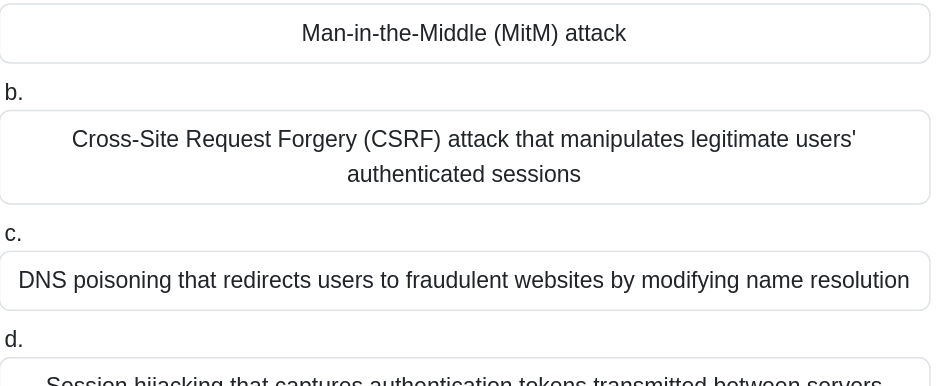 scroll, scrollTop: 219, scrollLeft: 0, axis: vertical 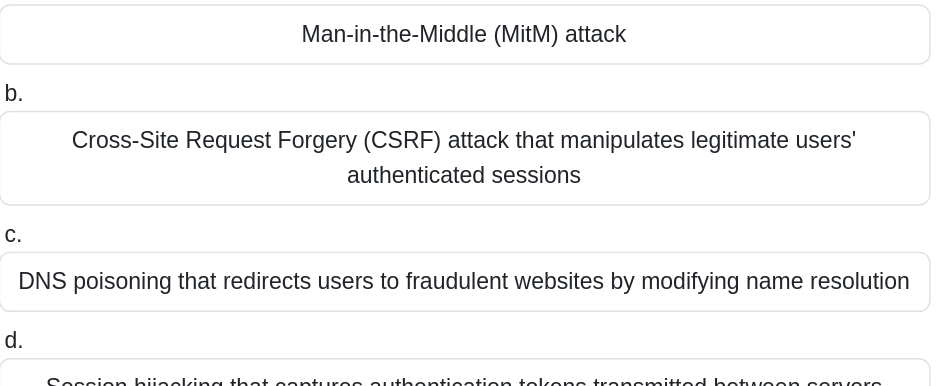 click on "Man-in-the-Middle (MitM) attack" at bounding box center (474, 24) 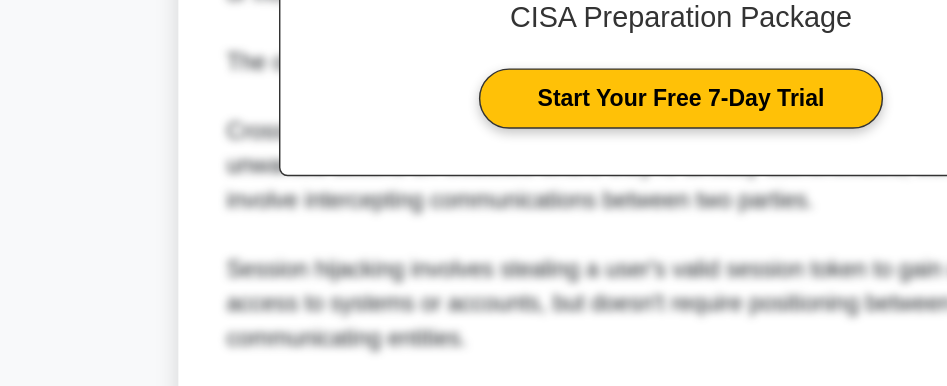scroll, scrollTop: 831, scrollLeft: 0, axis: vertical 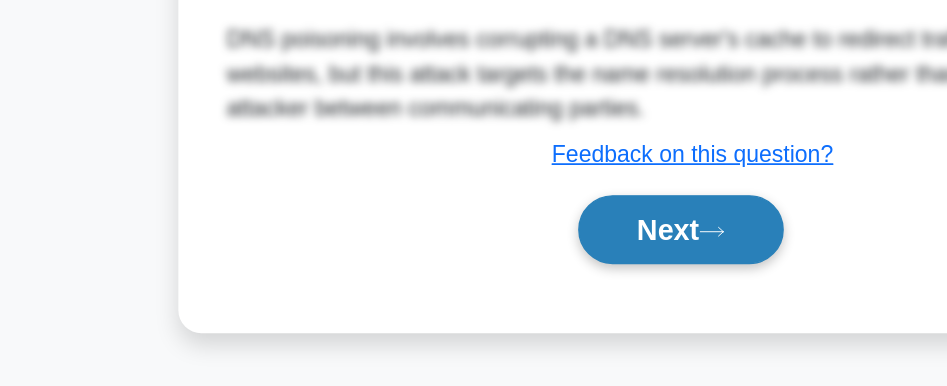 click on "Next" at bounding box center [473, 277] 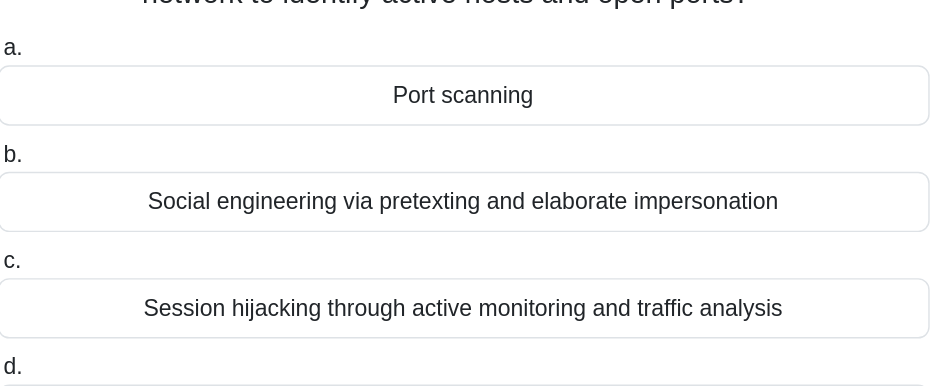 scroll, scrollTop: 159, scrollLeft: 0, axis: vertical 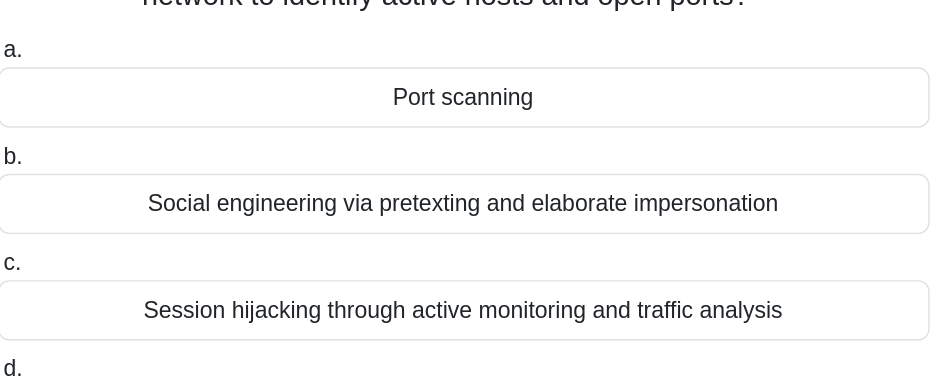 click on "Port scanning" at bounding box center [474, 84] 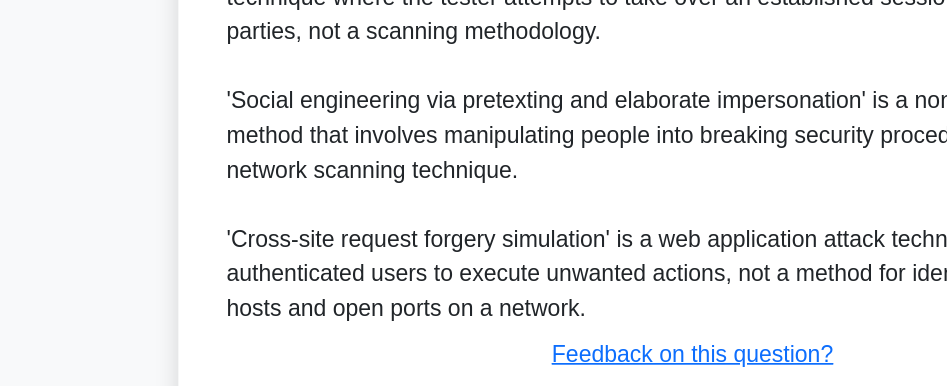 scroll, scrollTop: 879, scrollLeft: 0, axis: vertical 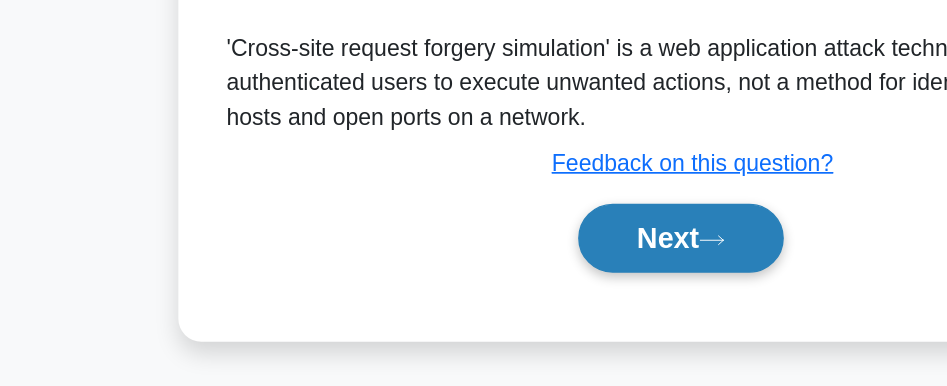 click on "Next" at bounding box center [473, 283] 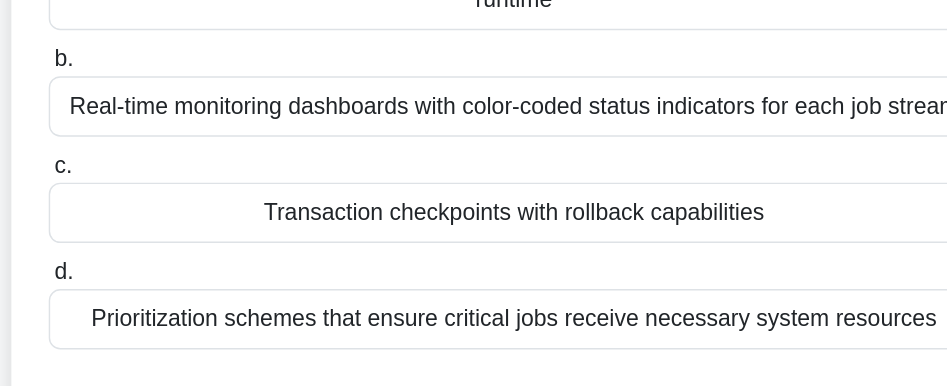 scroll, scrollTop: 150, scrollLeft: 0, axis: vertical 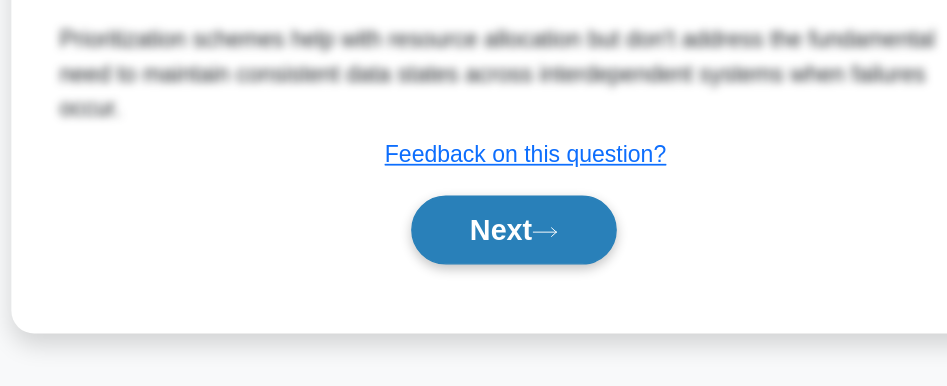 click on "Next" at bounding box center [473, 277] 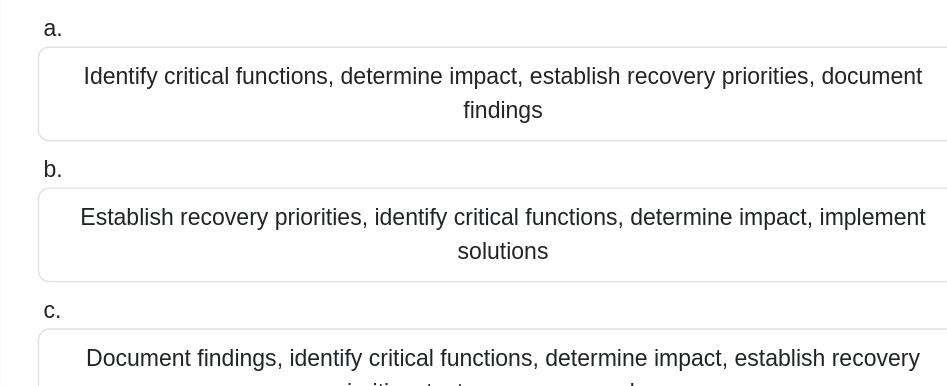 scroll, scrollTop: 193, scrollLeft: 0, axis: vertical 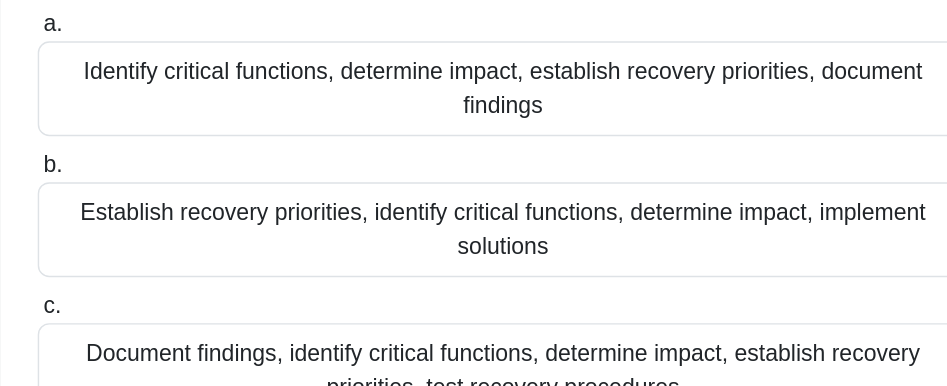 click on "Identify critical functions, determine impact, establish recovery priorities, document findings" at bounding box center (474, 62) 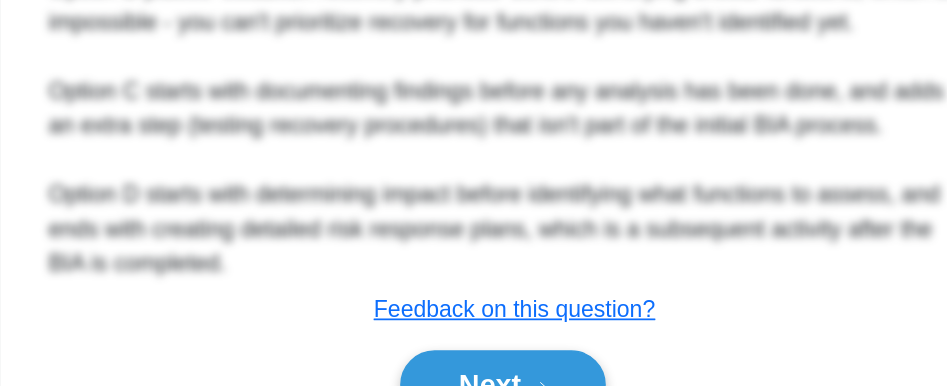 scroll, scrollTop: 1095, scrollLeft: 0, axis: vertical 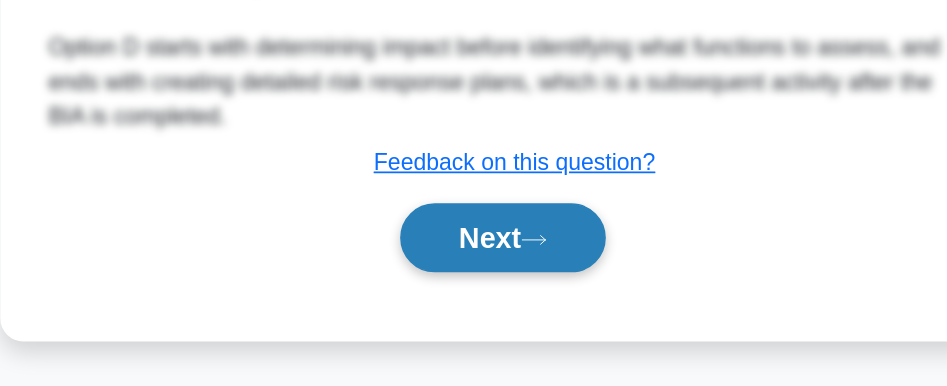 click on "Next" at bounding box center (473, 283) 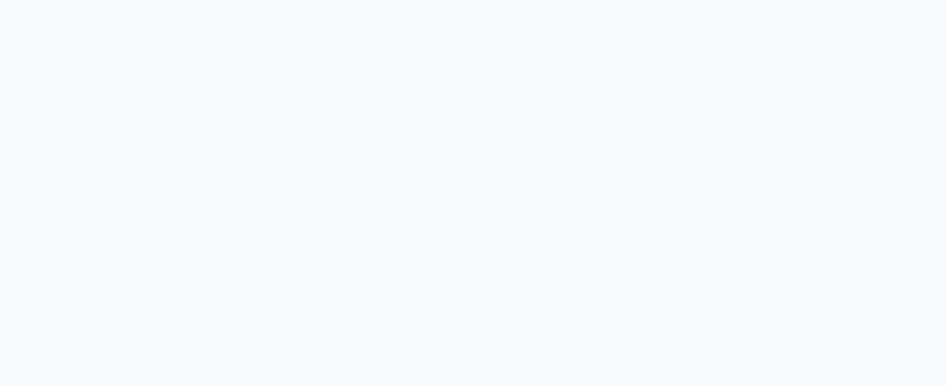 scroll, scrollTop: 685, scrollLeft: 0, axis: vertical 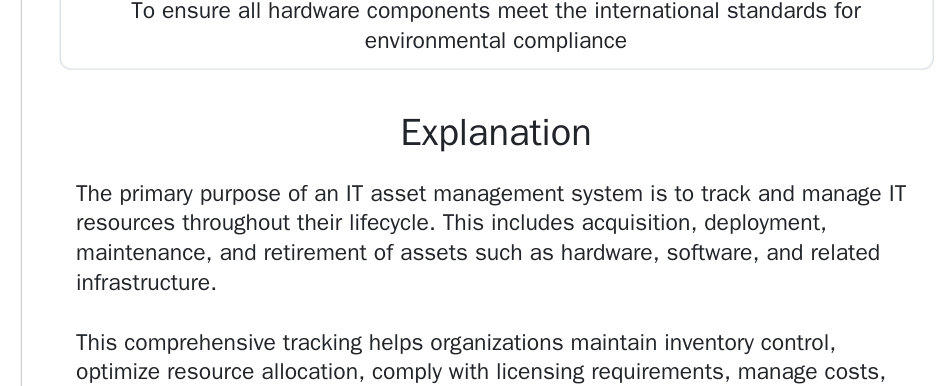 drag, startPoint x: 597, startPoint y: 279, endPoint x: 431, endPoint y: 296, distance: 166.86821 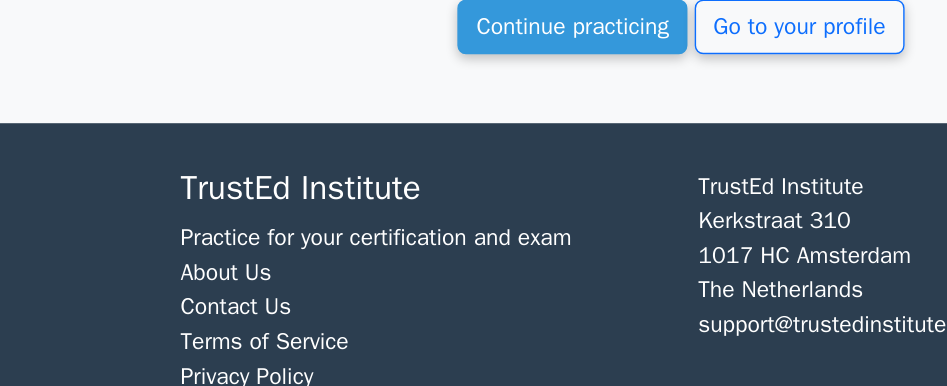 scroll, scrollTop: 4451, scrollLeft: 0, axis: vertical 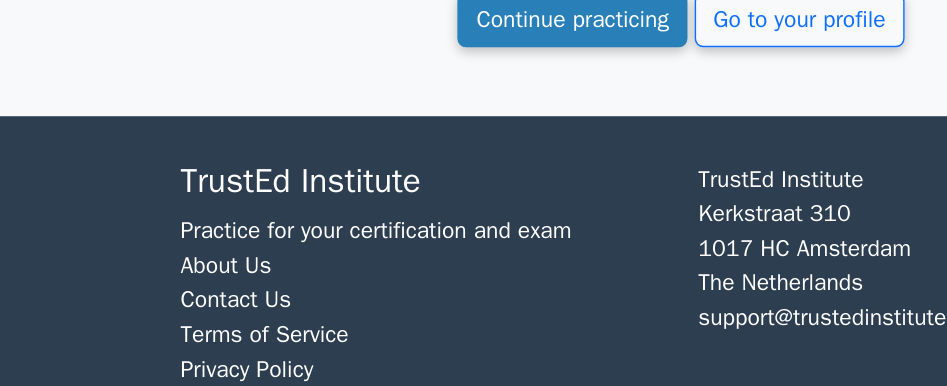 click on "Continue practicing" at bounding box center [398, 131] 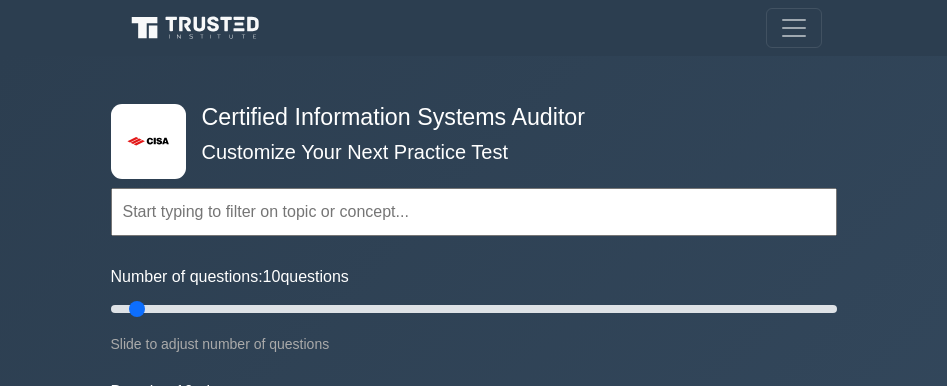 scroll, scrollTop: 0, scrollLeft: 0, axis: both 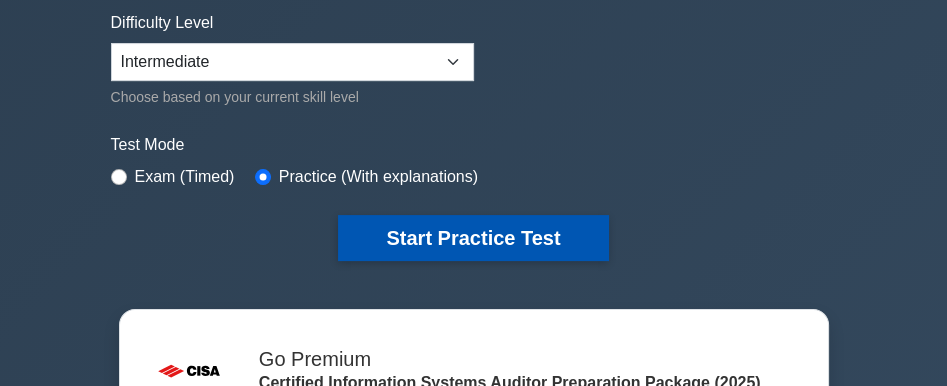 click on "Start Practice Test" at bounding box center (473, 238) 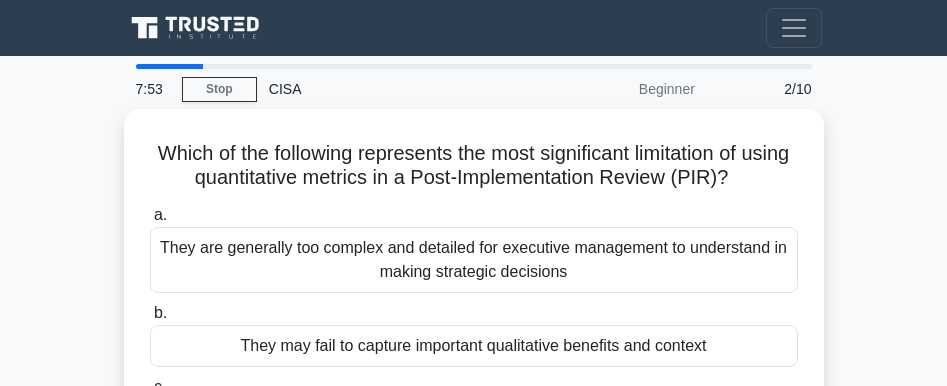 scroll, scrollTop: 0, scrollLeft: 0, axis: both 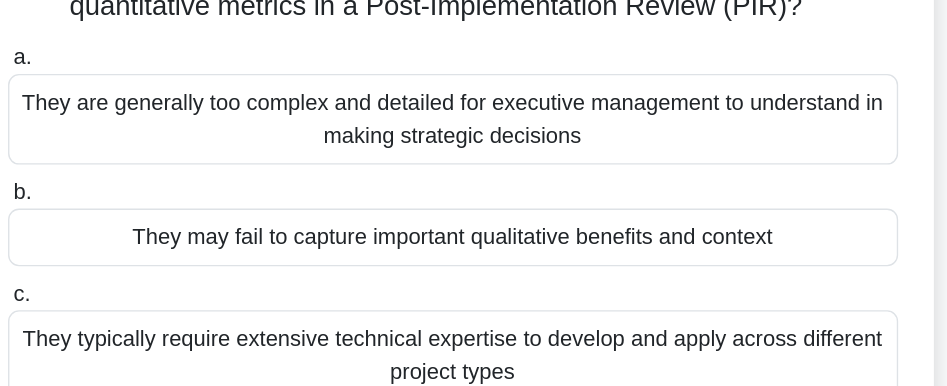 click on "They are generally too complex and detailed for executive management to understand in making strategic decisions" at bounding box center (474, 118) 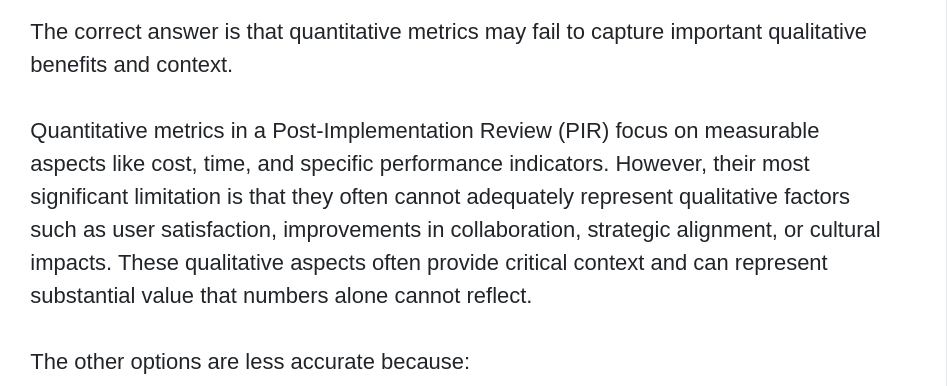 scroll, scrollTop: 521, scrollLeft: 0, axis: vertical 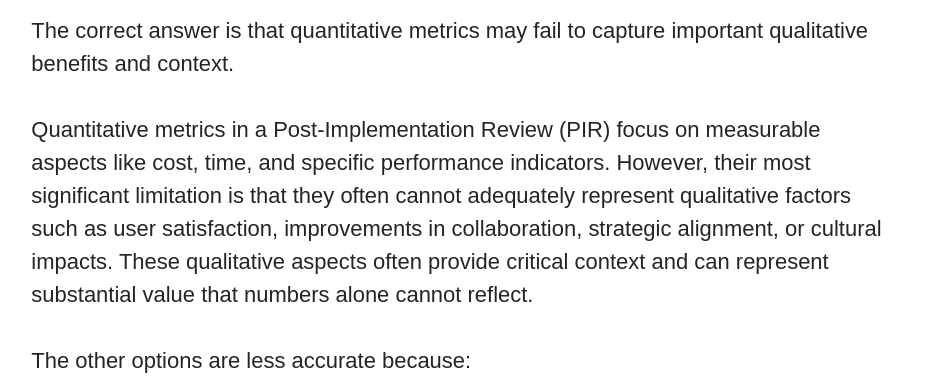click on "The correct answer is that quantitative metrics may fail to capture important qualitative benefits and context. Quantitative metrics in a Post-Implementation Review (PIR) focus on measurable aspects like cost, time, and specific performance indicators. However, their most significant limitation is that they often cannot adequately represent qualitative factors such as user satisfaction, improvements in collaboration, strategic alignment, or cultural impacts. These qualitative aspects often provide critical context and can represent substantial value that numbers alone cannot reflect. The other options are less accurate because: - While quantitative metrics may require expertise to develop, this is not their most significant limitation, but rather a challenge in implementation. Many standard metrics exist that can be applied across projects with moderate expertise." at bounding box center (474, 391) 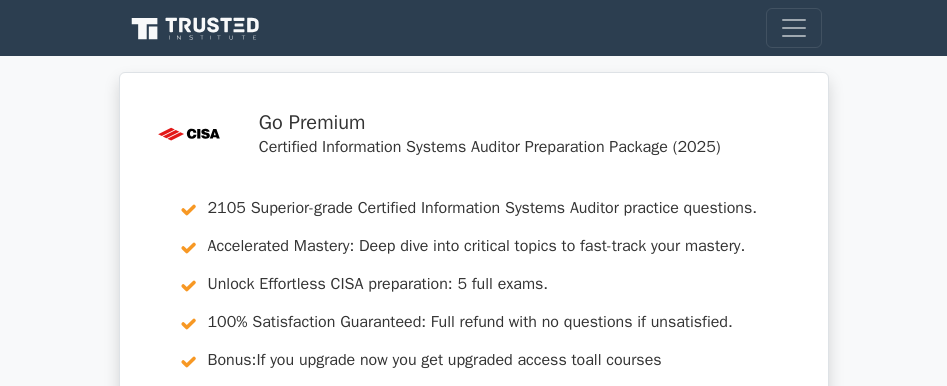 scroll, scrollTop: 0, scrollLeft: 0, axis: both 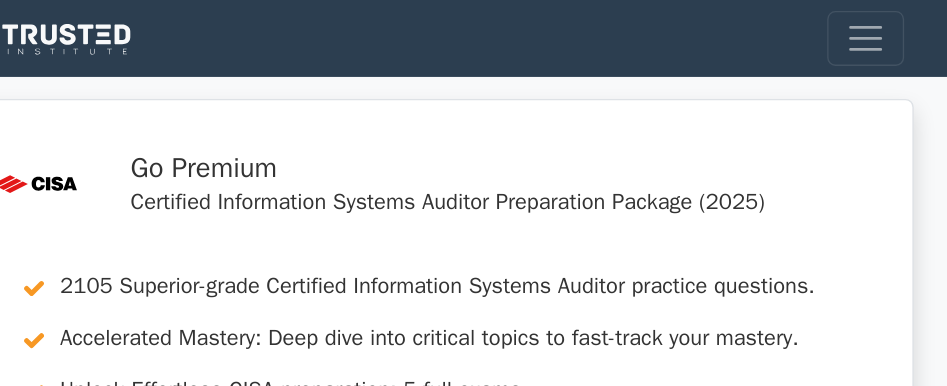 click on "Go Premium
[NAME]
Profile" at bounding box center (474, 28) 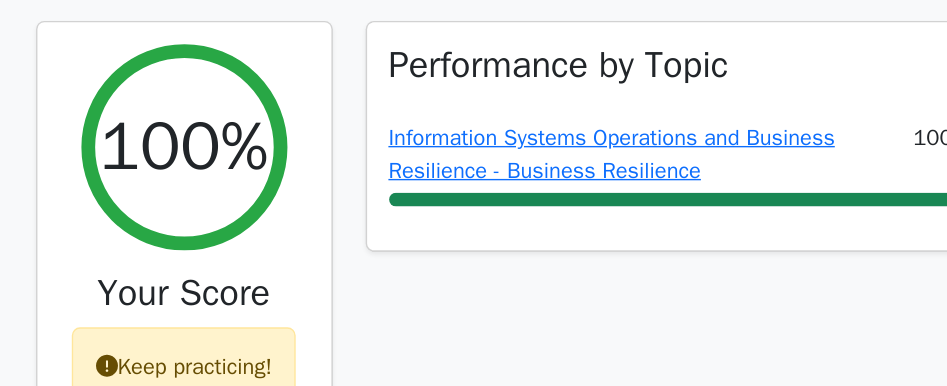 scroll, scrollTop: 732, scrollLeft: 0, axis: vertical 